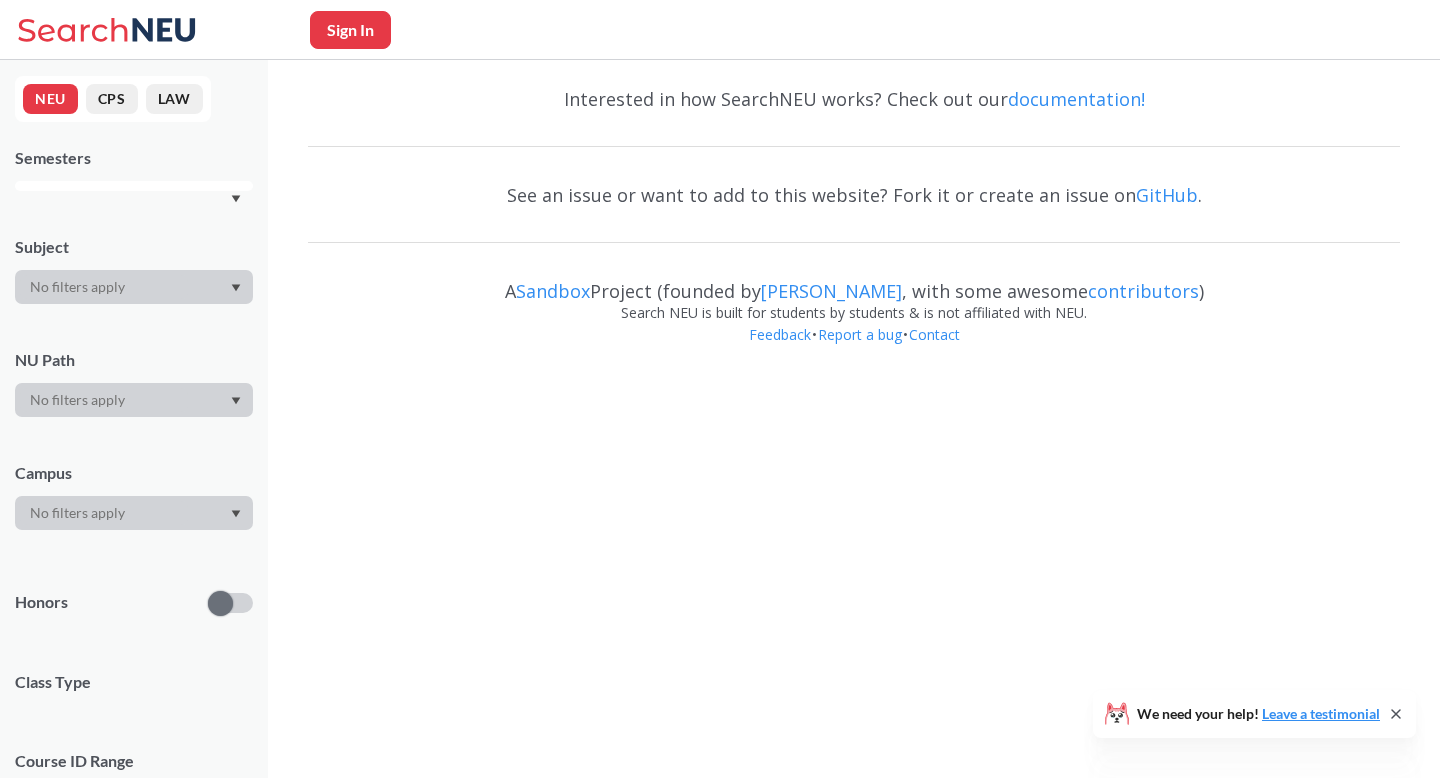 scroll, scrollTop: 0, scrollLeft: 0, axis: both 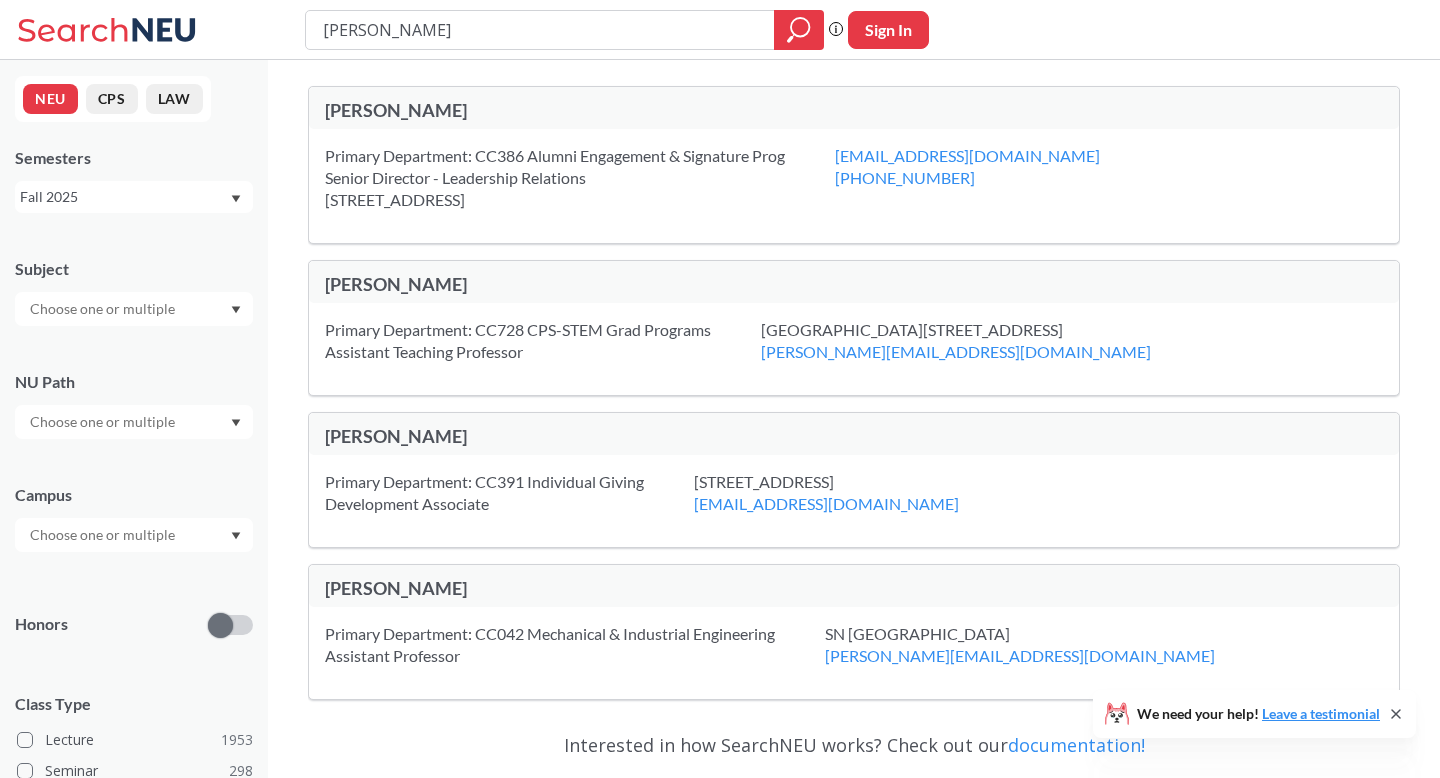 click on "Fall 2025" at bounding box center (124, 197) 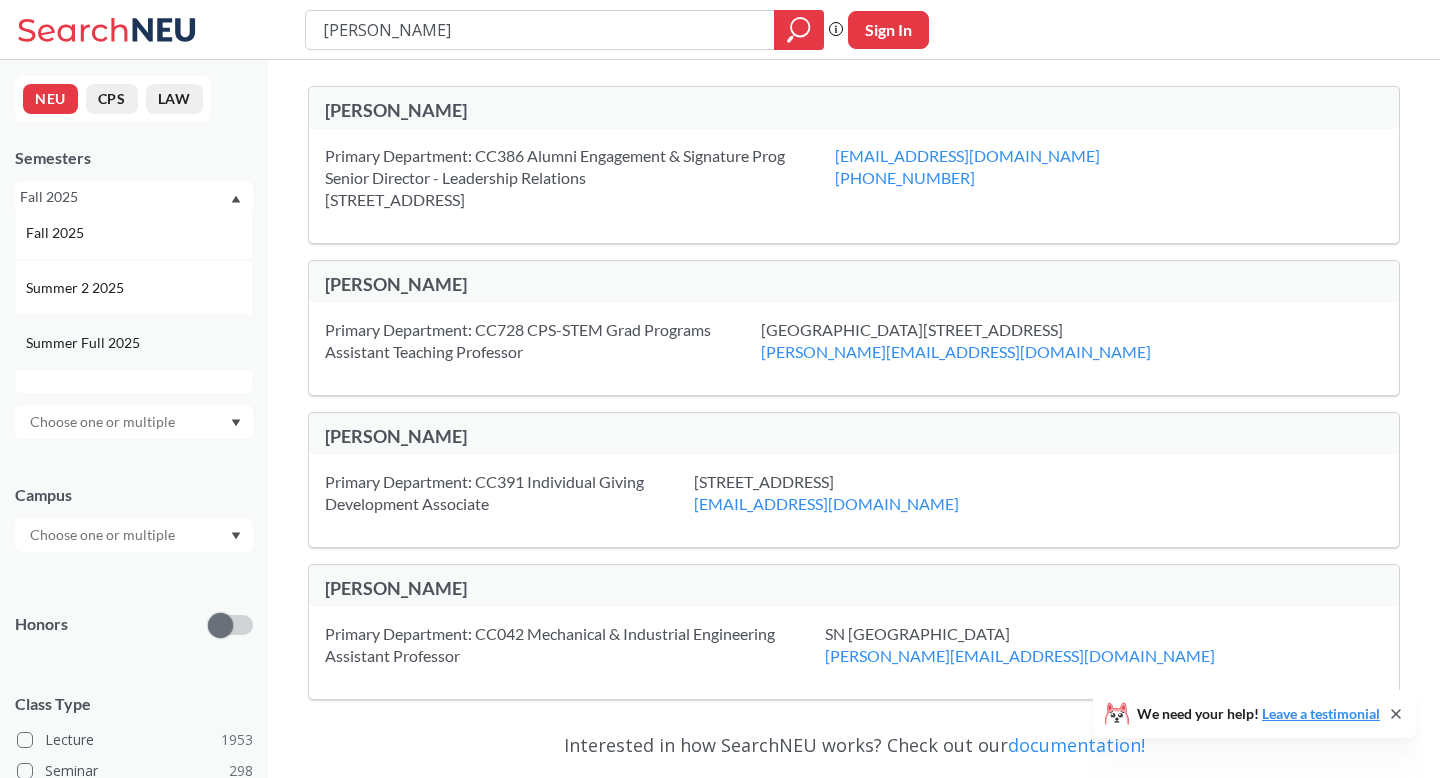 scroll, scrollTop: 0, scrollLeft: 0, axis: both 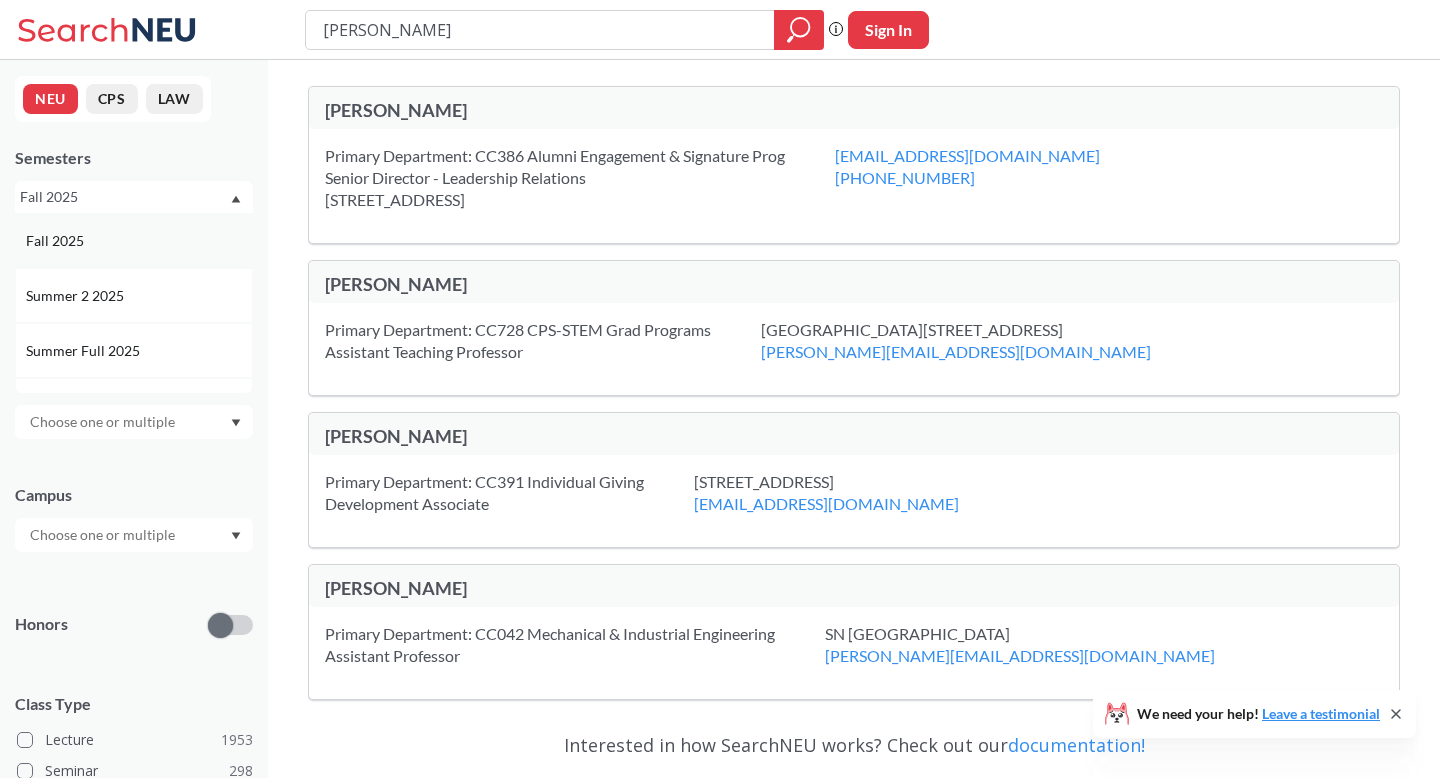 click on "Fall 2025" at bounding box center (139, 241) 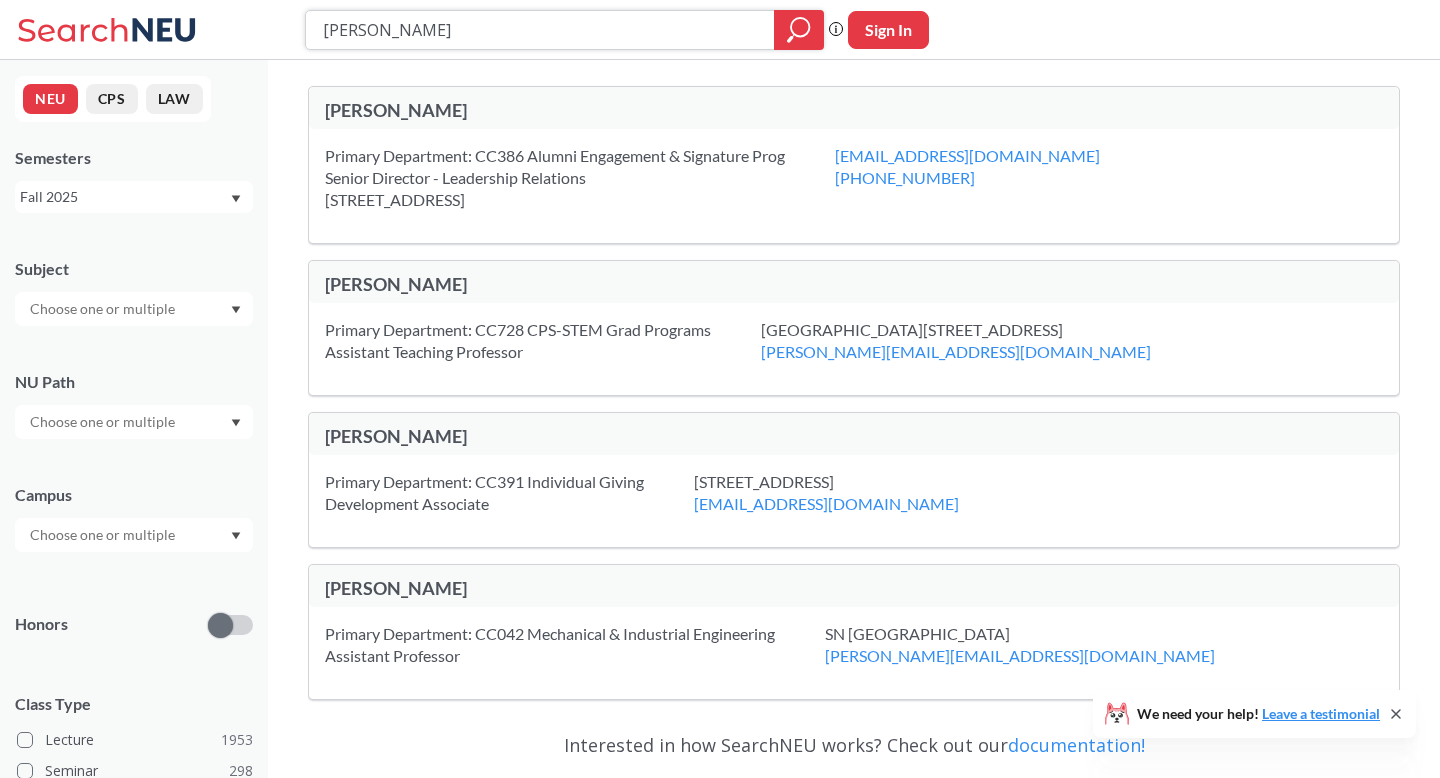 click on "[PERSON_NAME]" at bounding box center [540, 30] 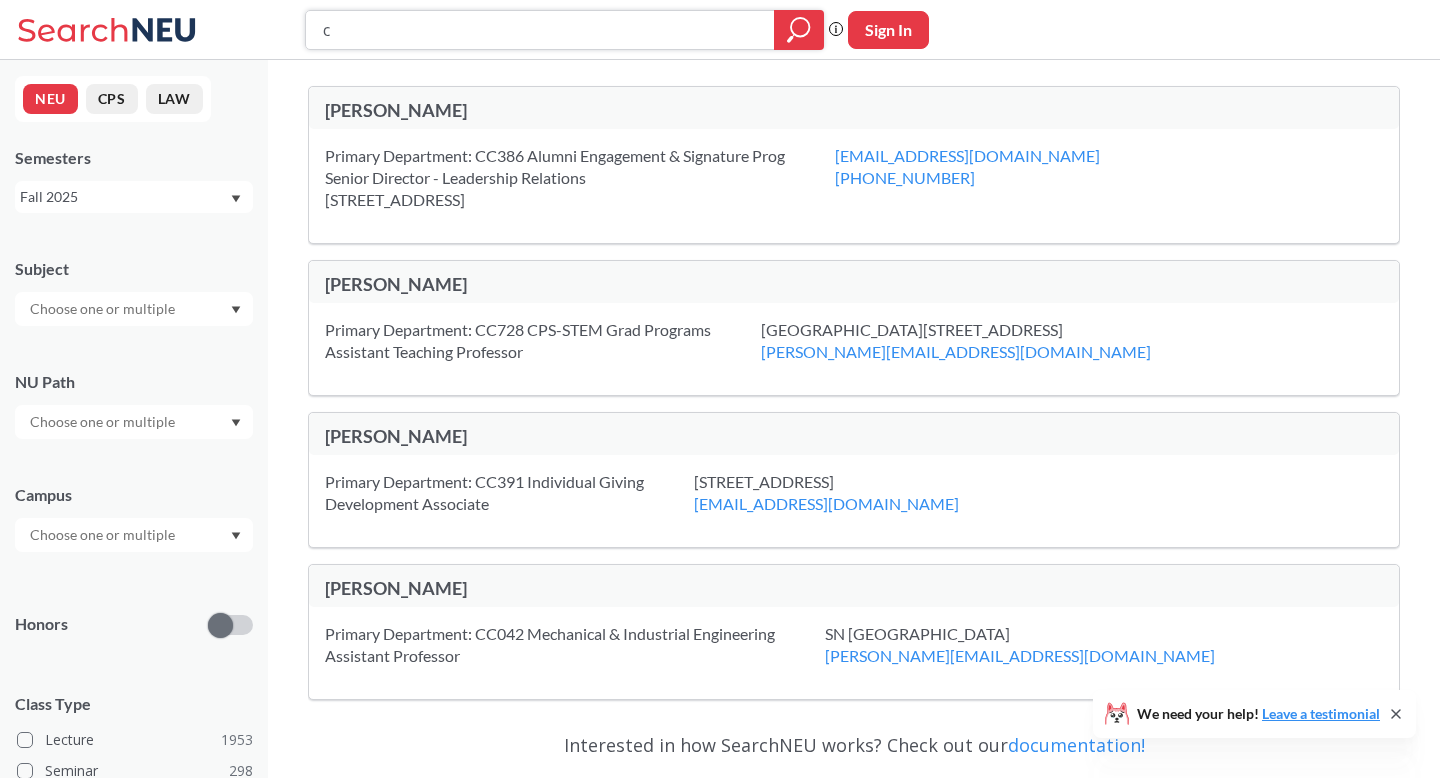 type on "cs" 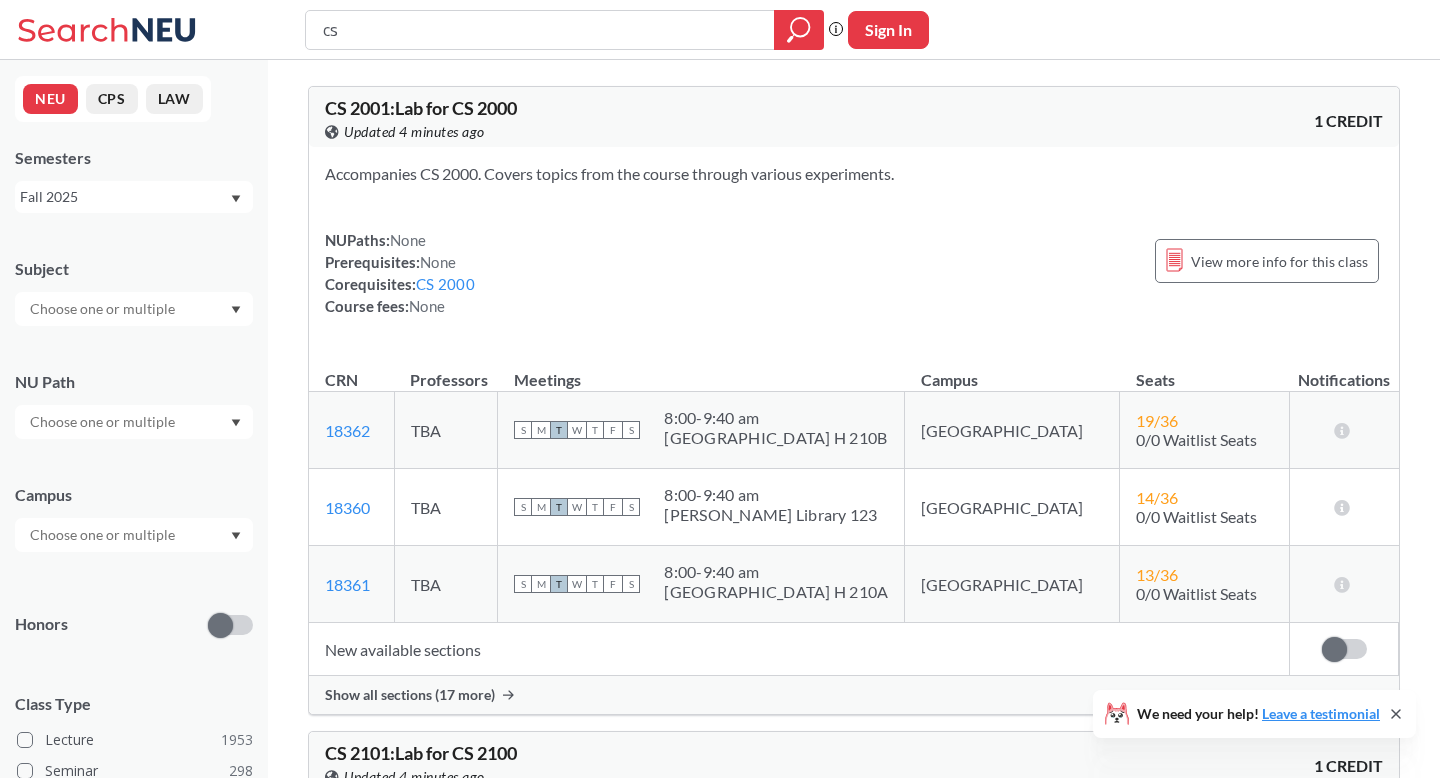 click at bounding box center (134, 535) 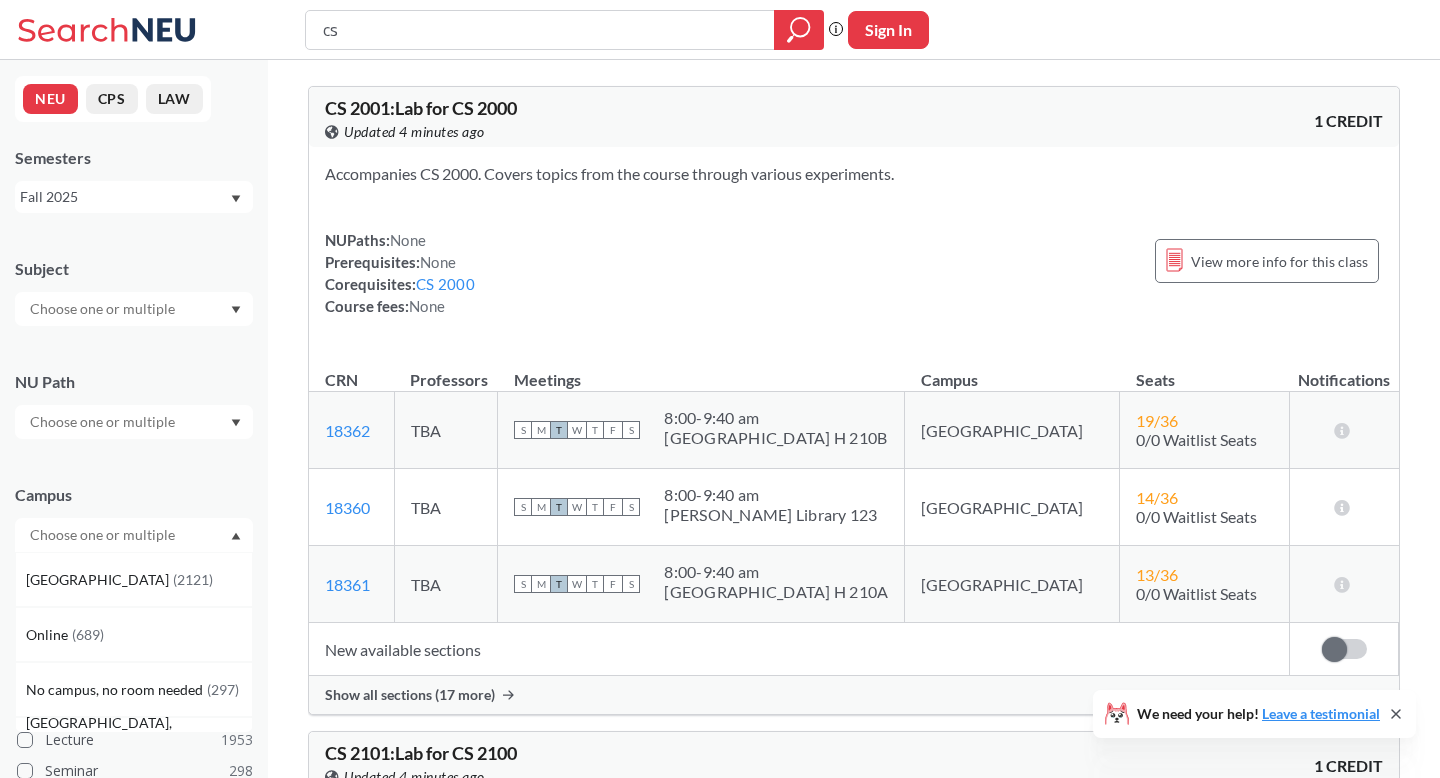click at bounding box center [134, 535] 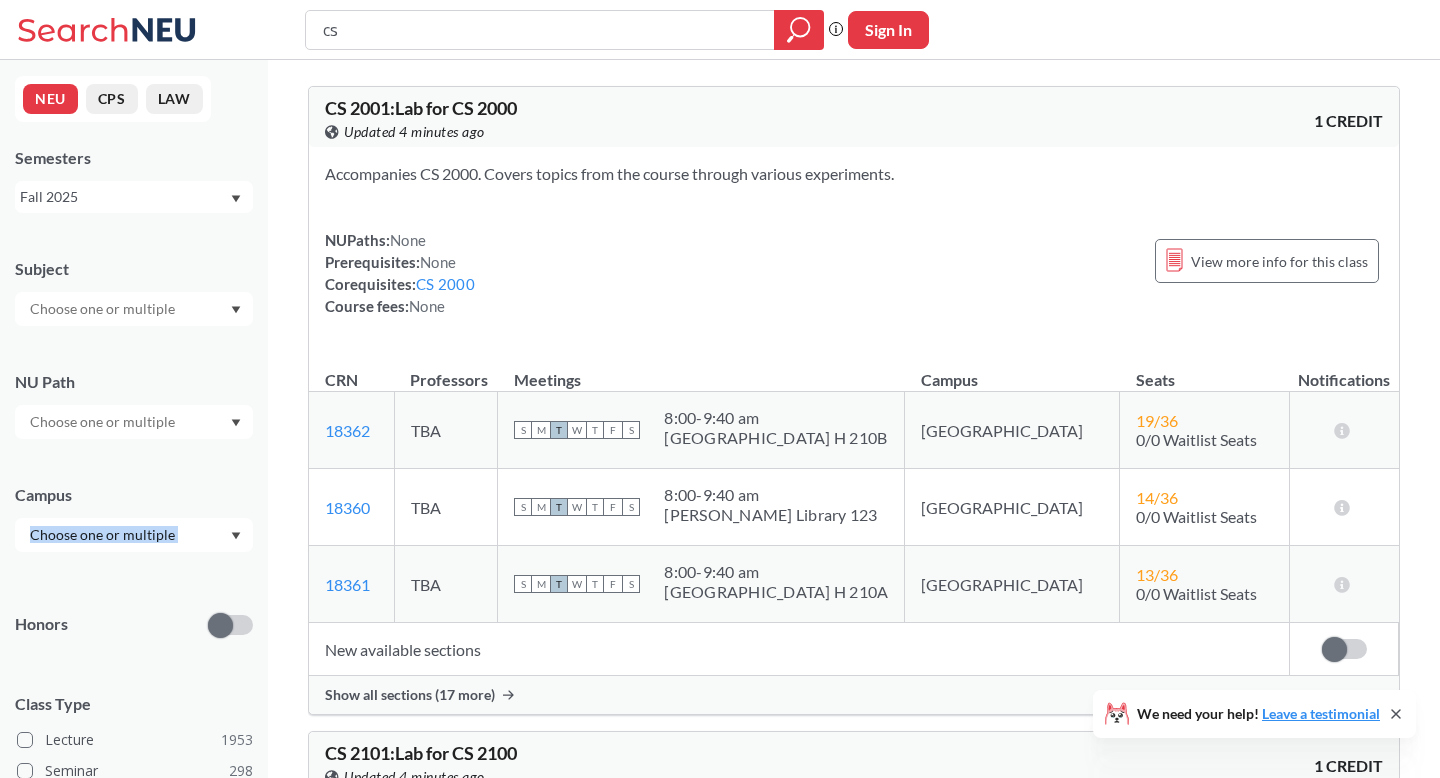 click at bounding box center (134, 535) 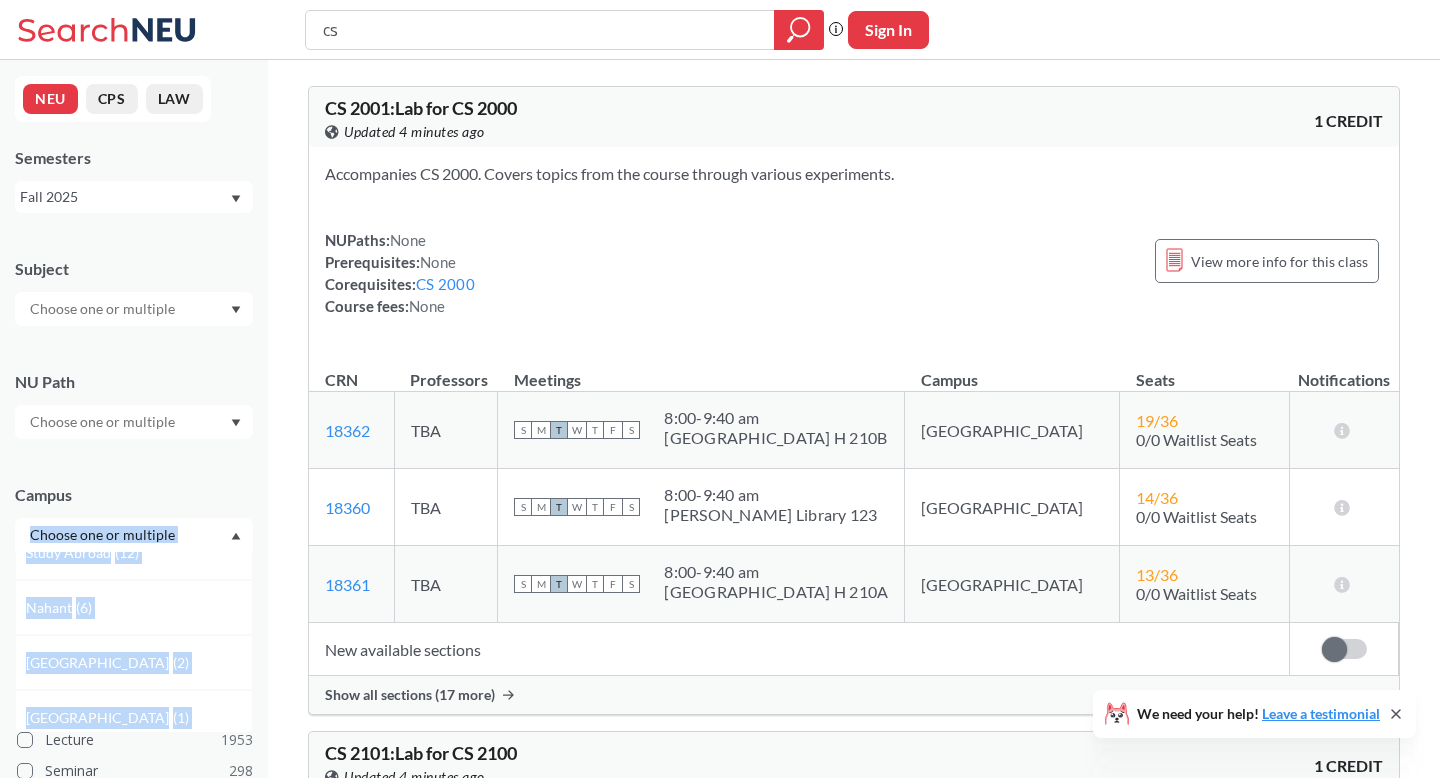 scroll, scrollTop: 700, scrollLeft: 0, axis: vertical 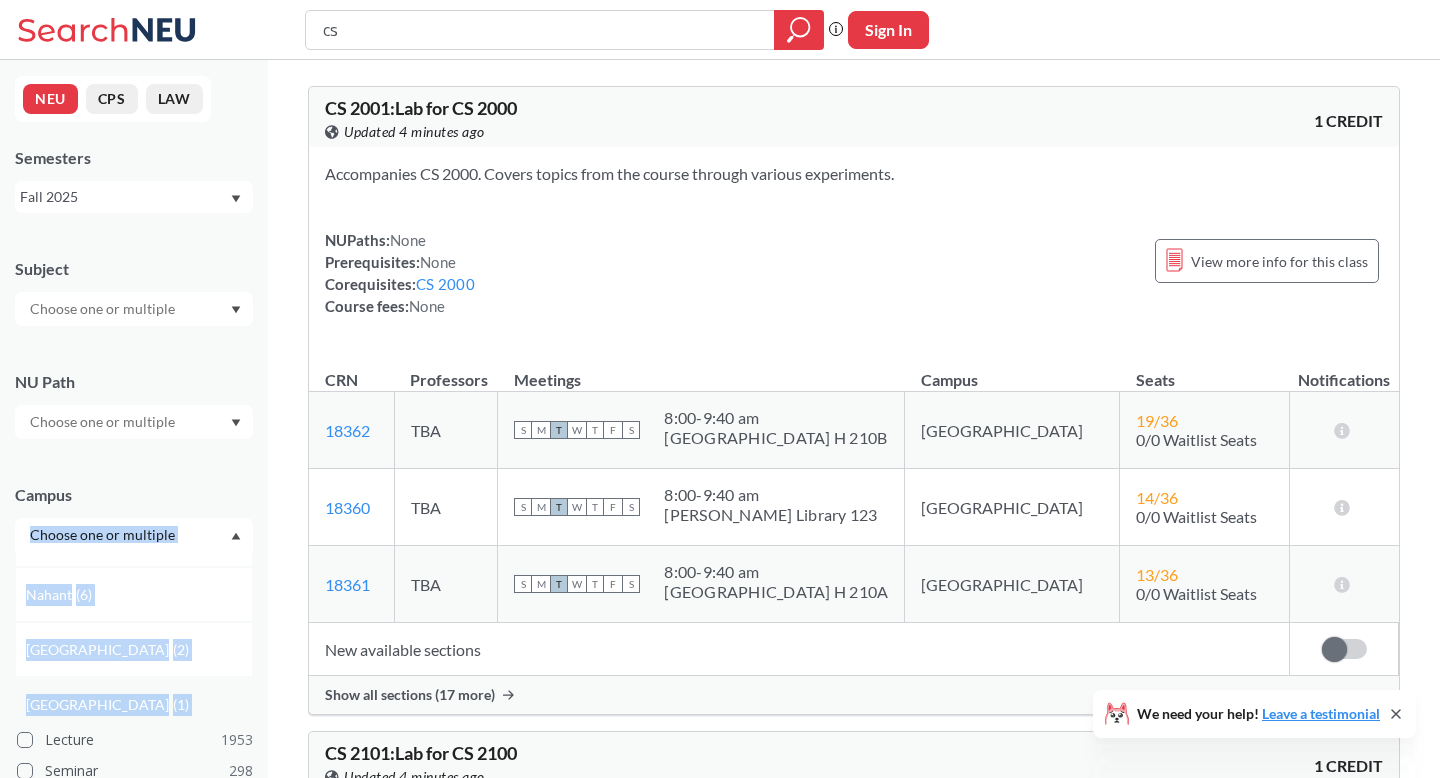click on "[GEOGRAPHIC_DATA] ( 1 )" at bounding box center [139, 705] 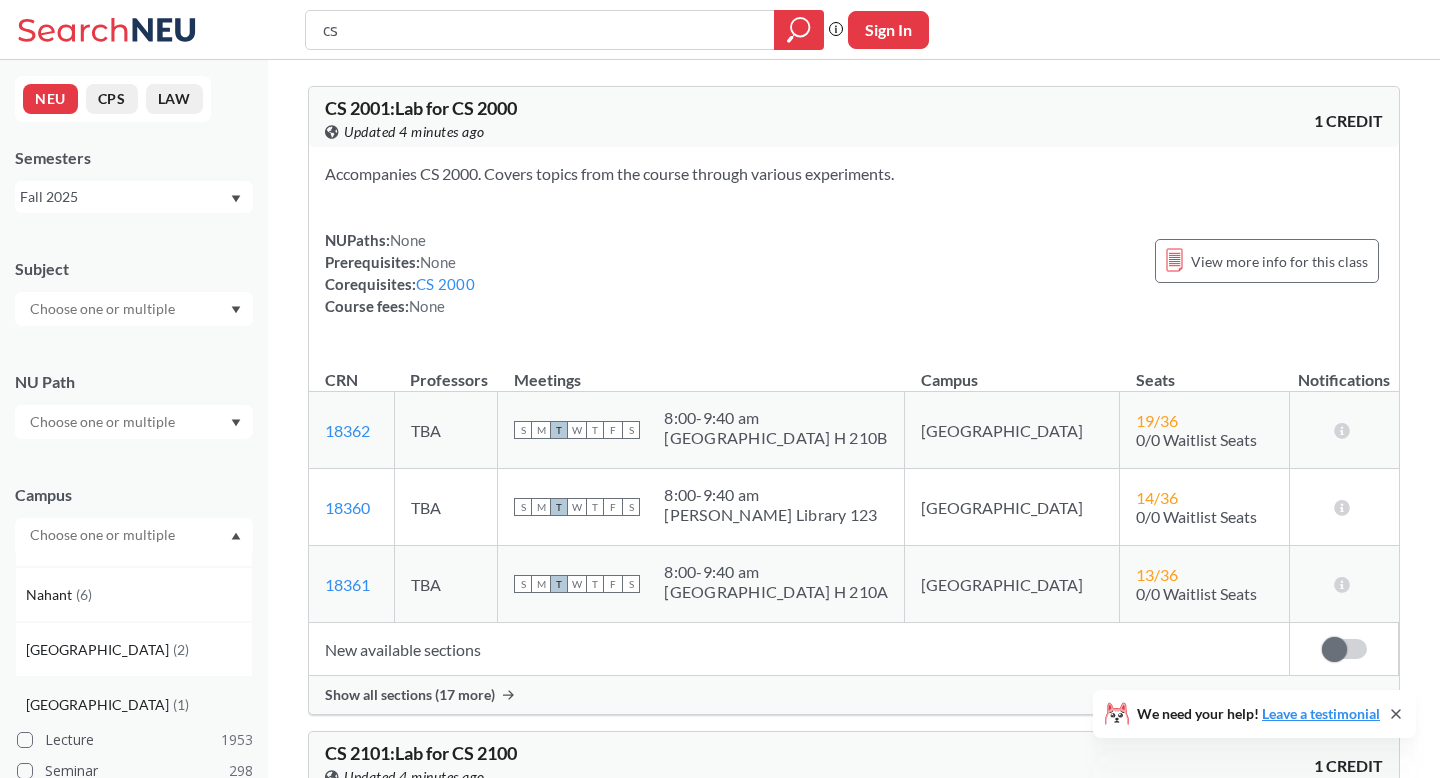 scroll, scrollTop: 0, scrollLeft: 0, axis: both 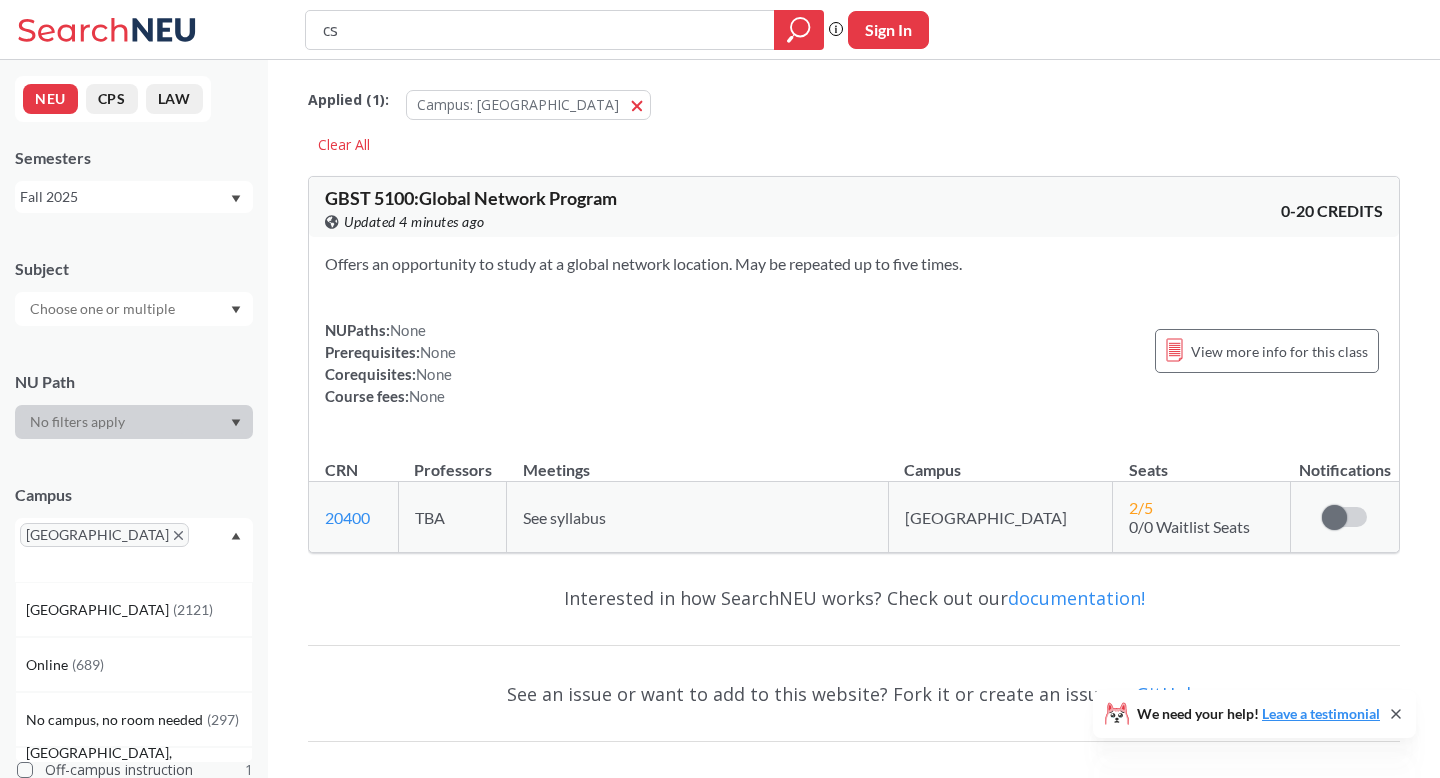 click on "GBST   5100 :  Global Network Program" at bounding box center [471, 198] 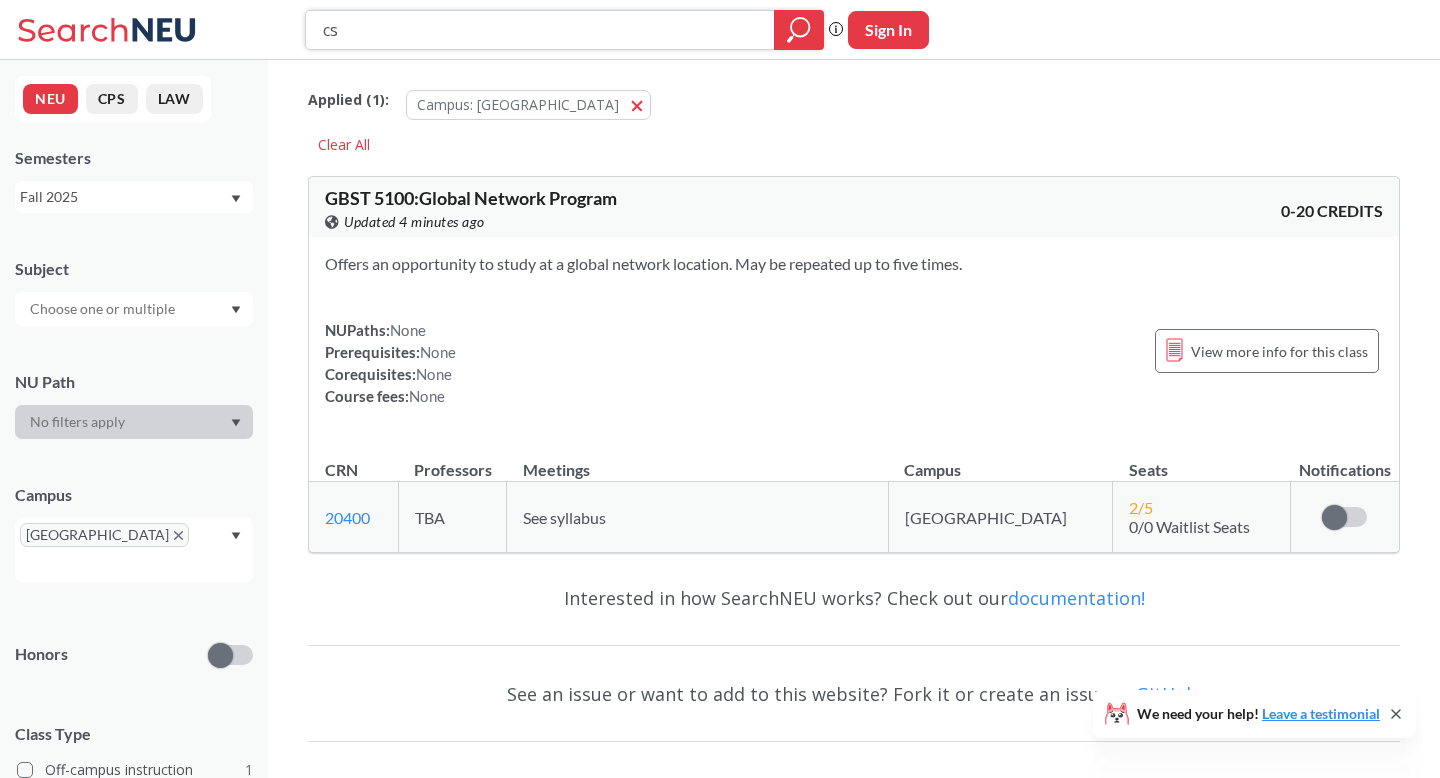 click on "cs" at bounding box center (540, 30) 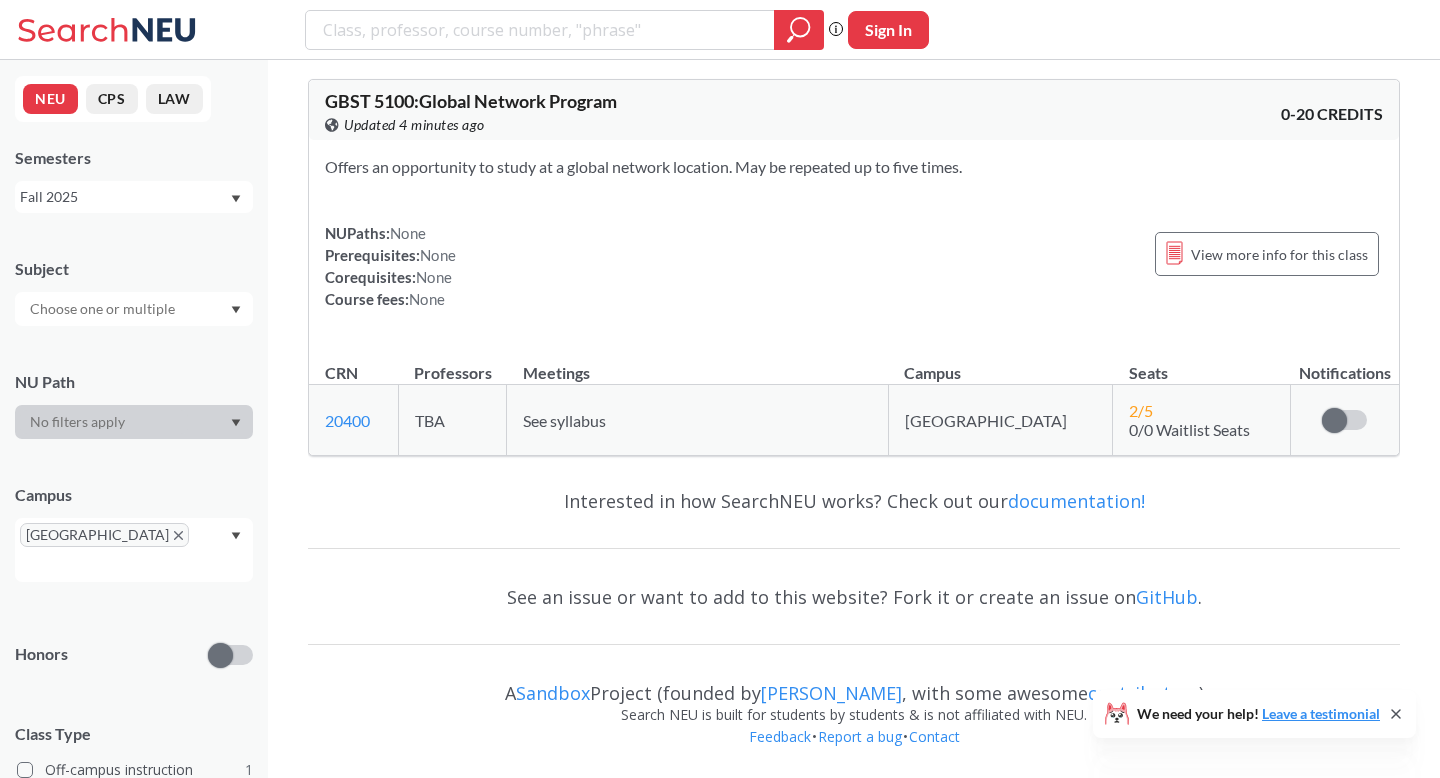 scroll, scrollTop: 0, scrollLeft: 0, axis: both 